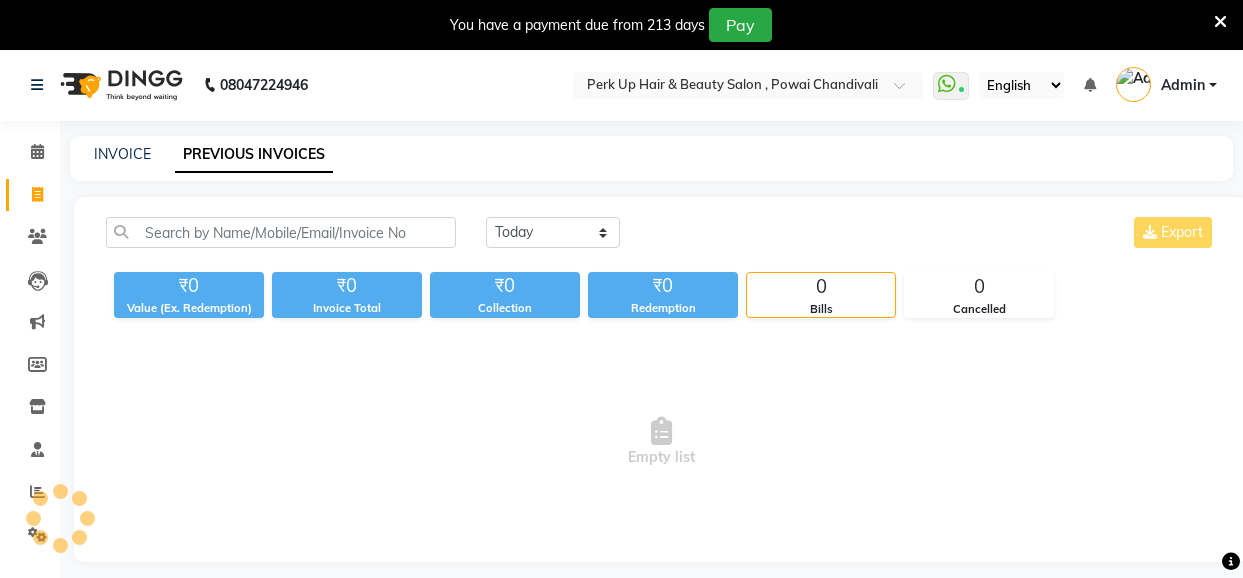 scroll, scrollTop: 49, scrollLeft: 0, axis: vertical 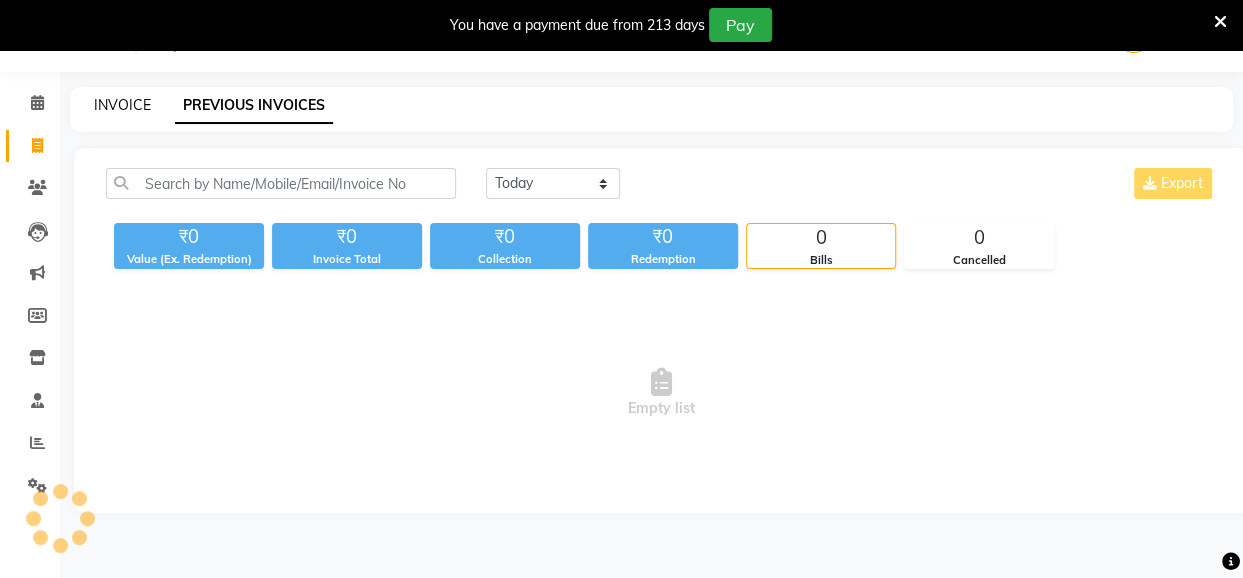 click on "INVOICE" 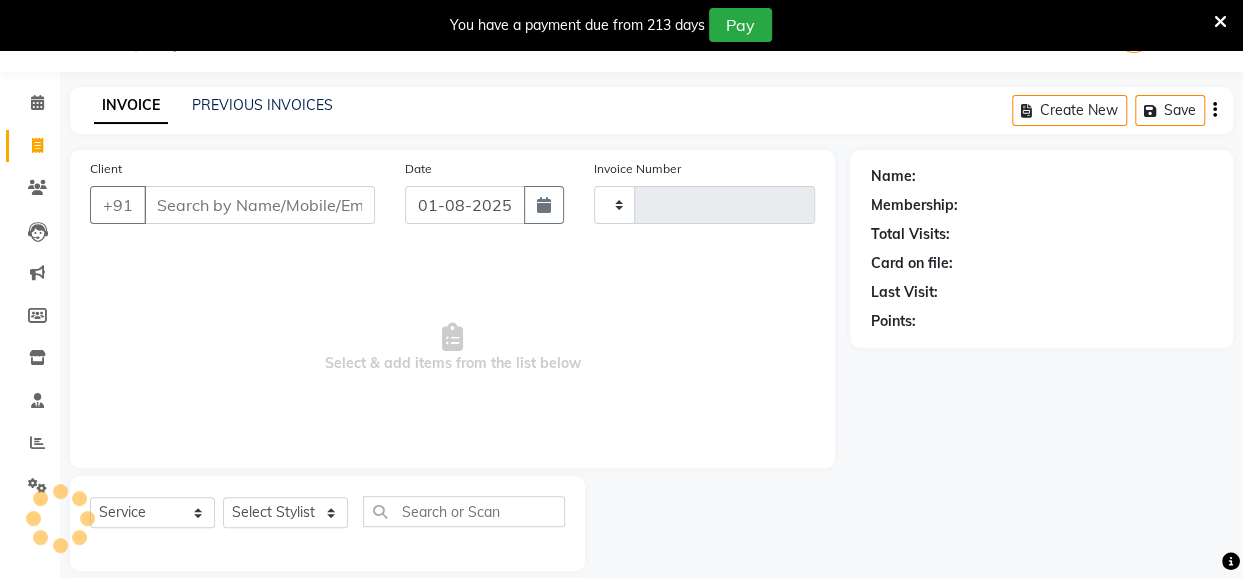 scroll, scrollTop: 71, scrollLeft: 0, axis: vertical 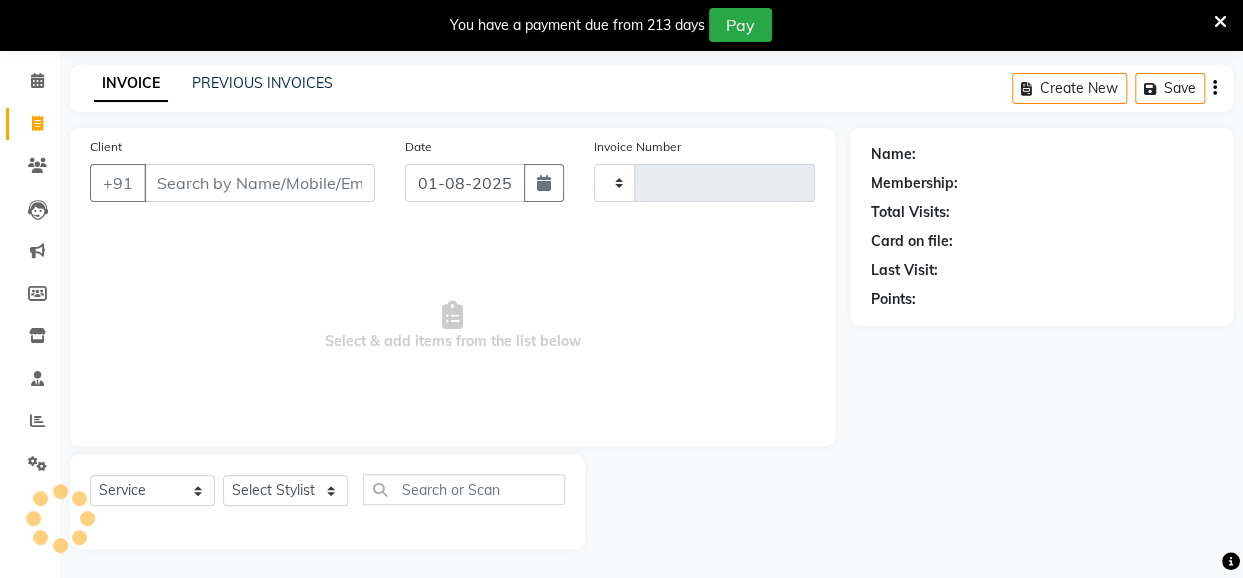 type on "1159" 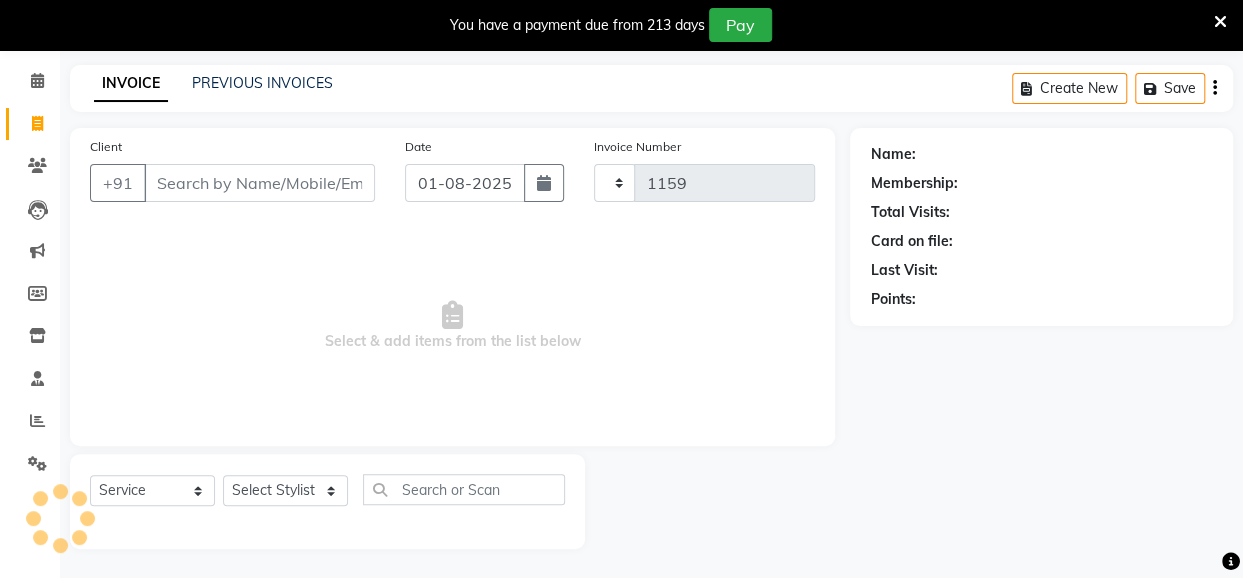 select on "5131" 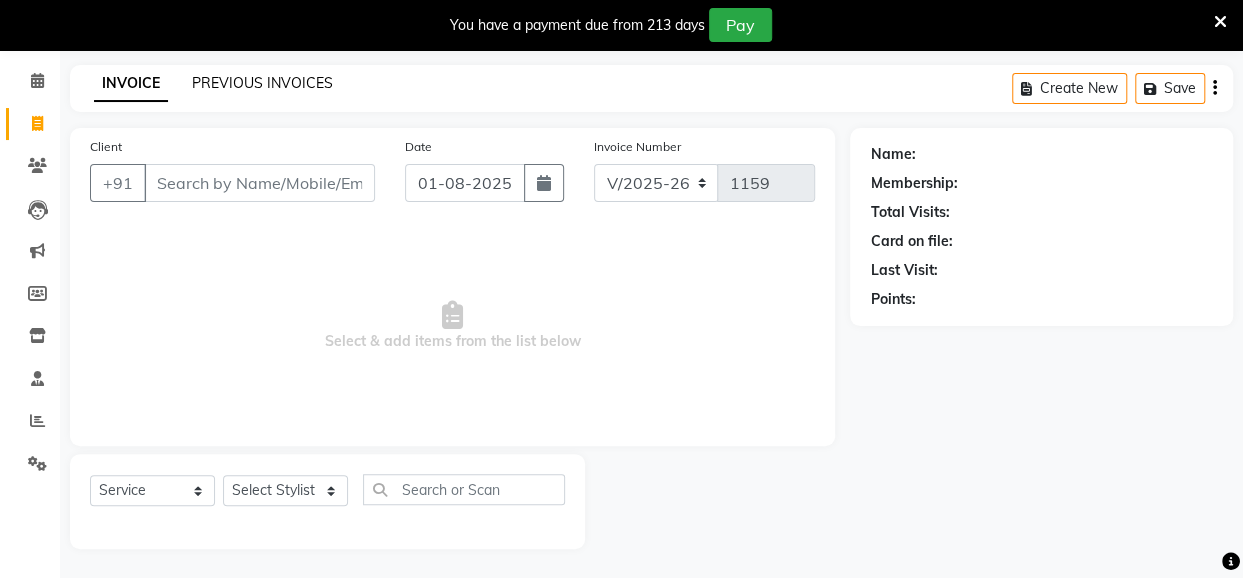 click on "PREVIOUS INVOICES" 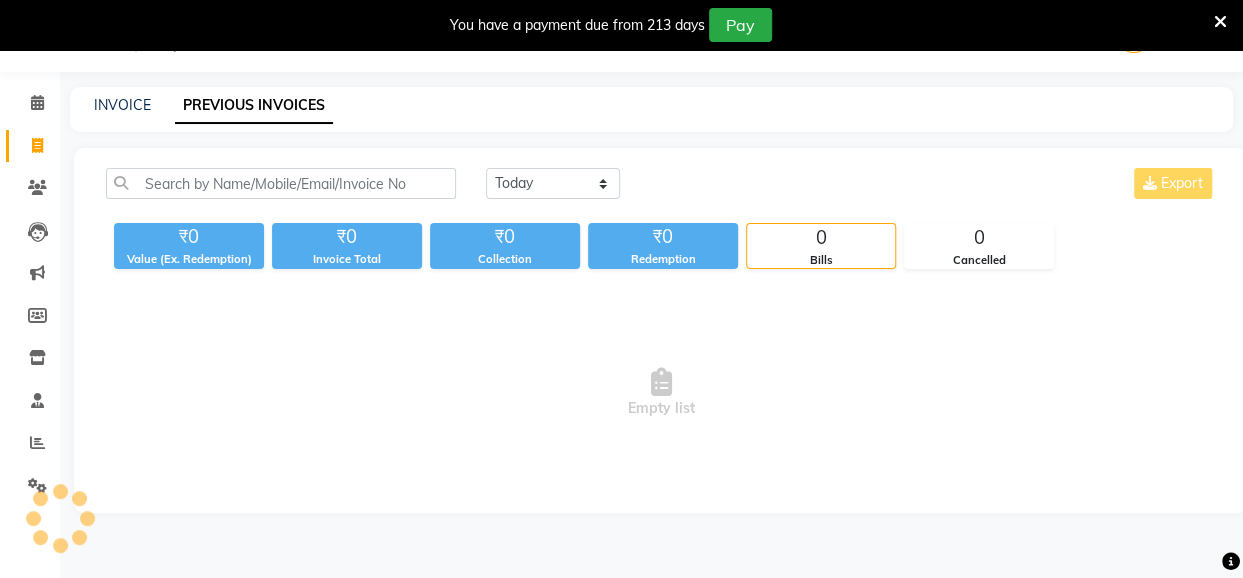 scroll, scrollTop: 49, scrollLeft: 0, axis: vertical 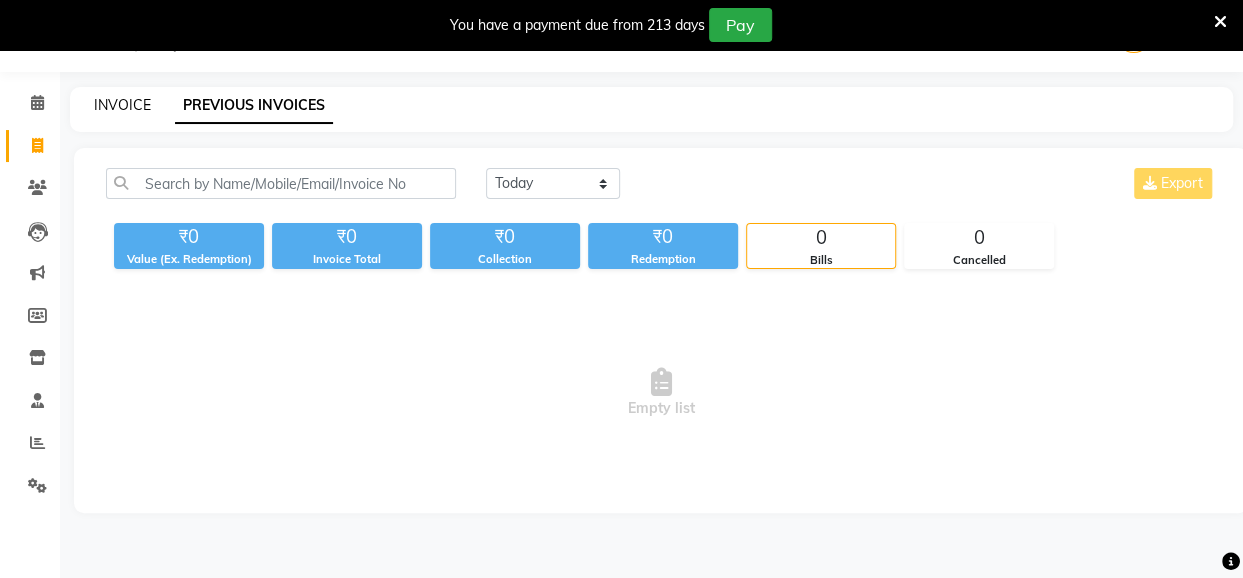 click on "INVOICE" 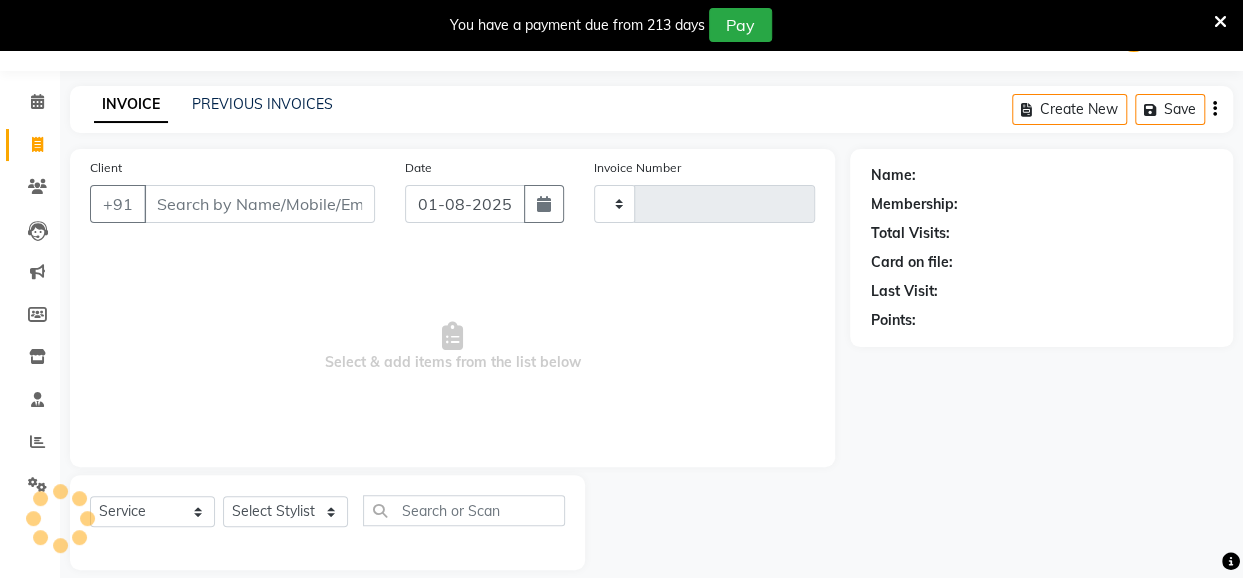 type on "1159" 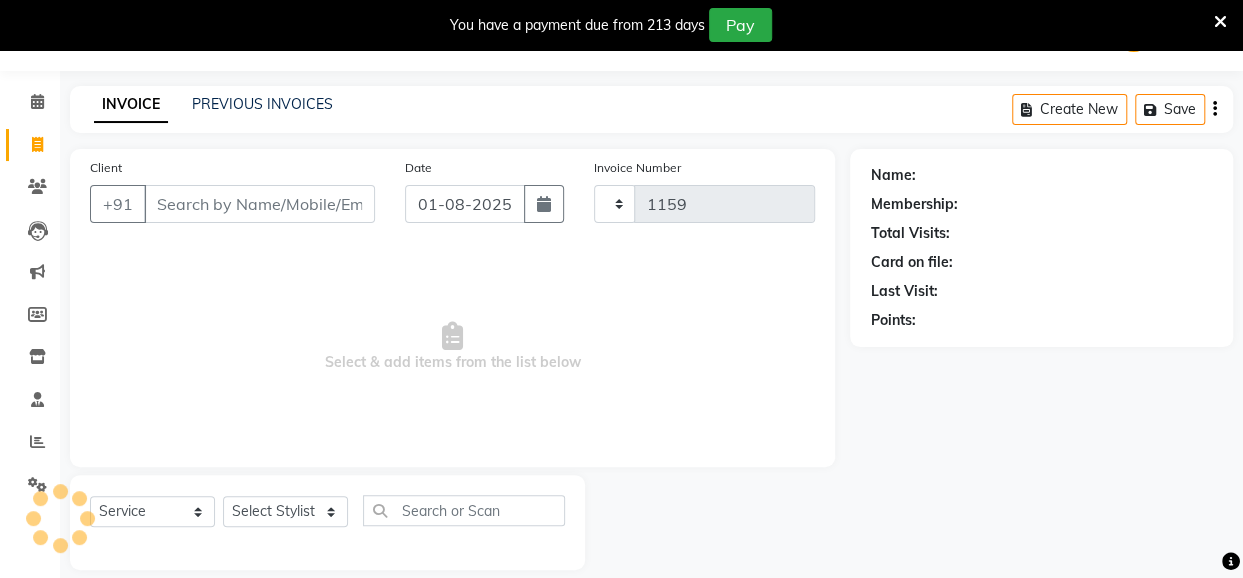 scroll, scrollTop: 71, scrollLeft: 0, axis: vertical 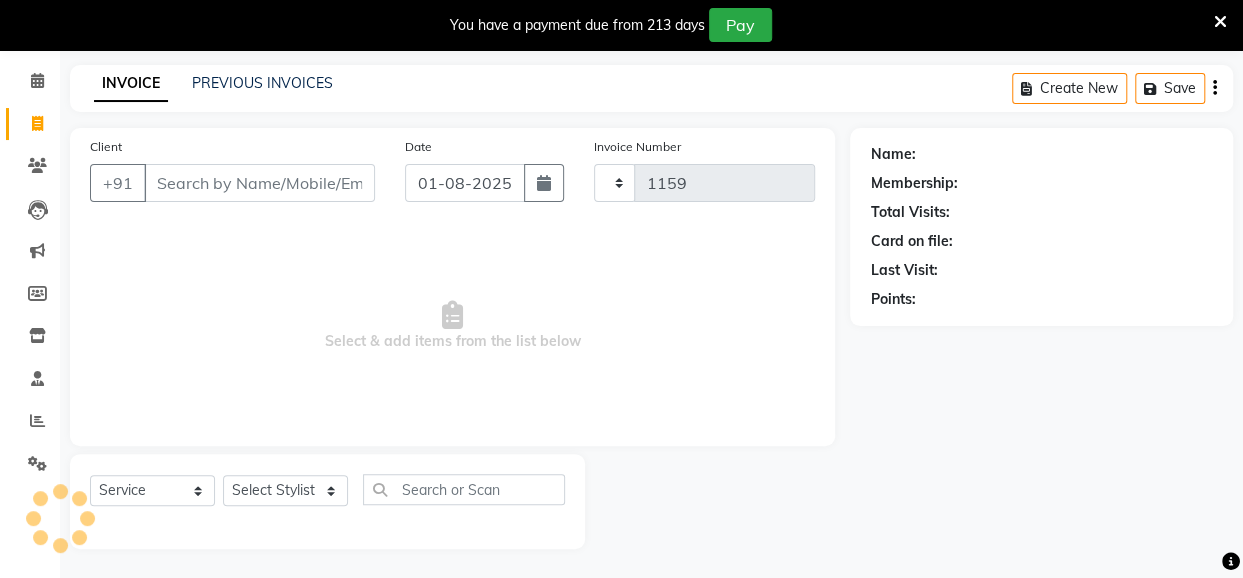 select on "5131" 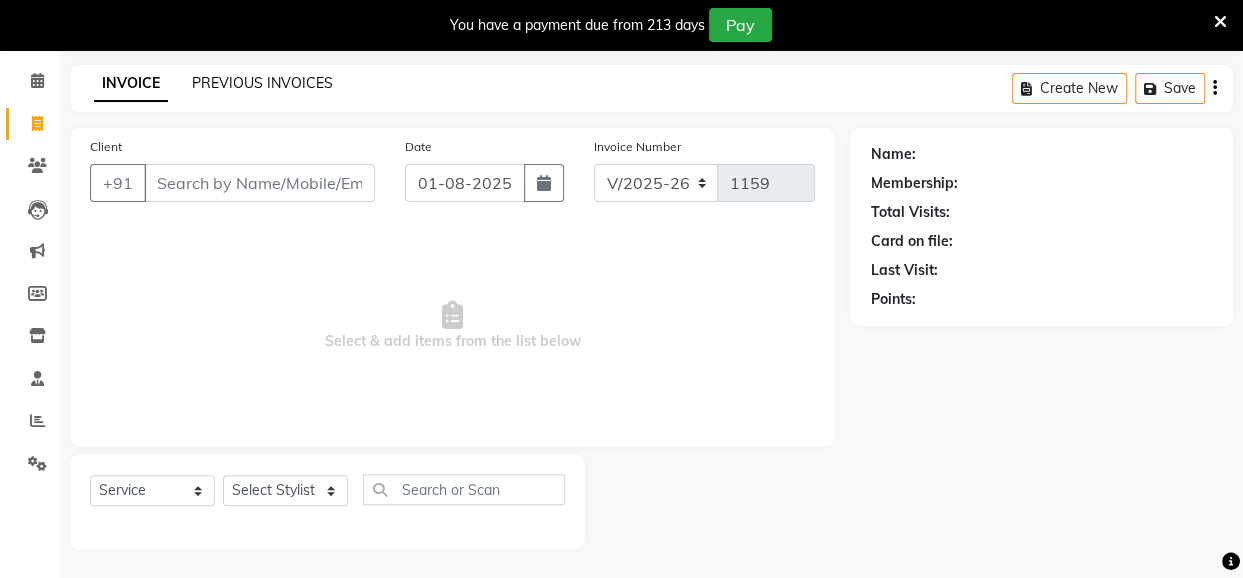 click on "PREVIOUS INVOICES" 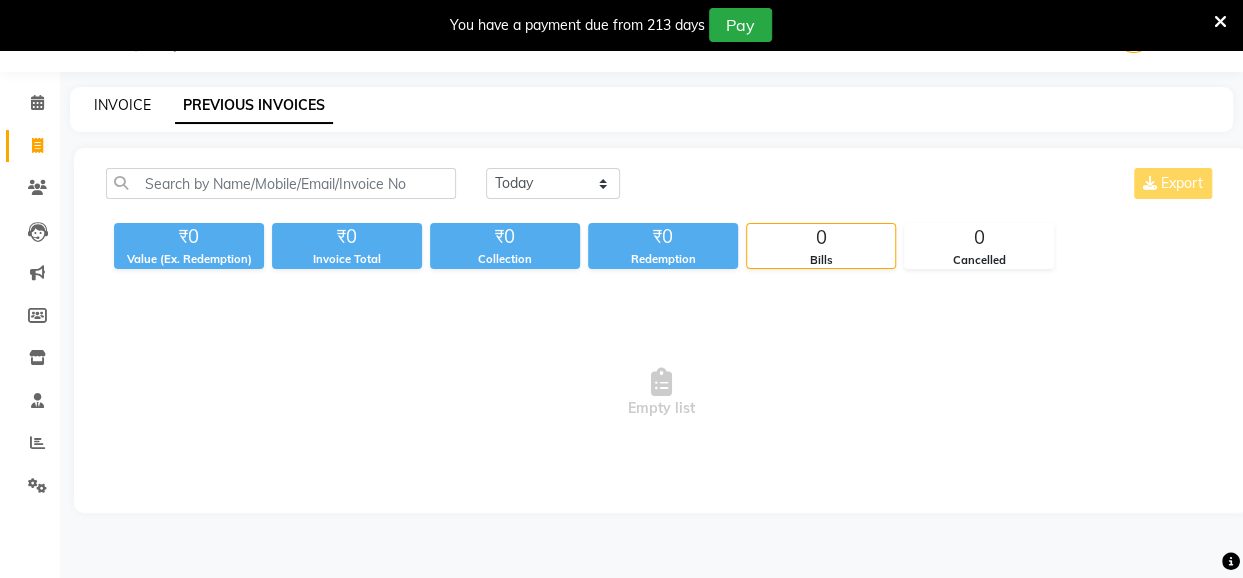 click on "INVOICE" 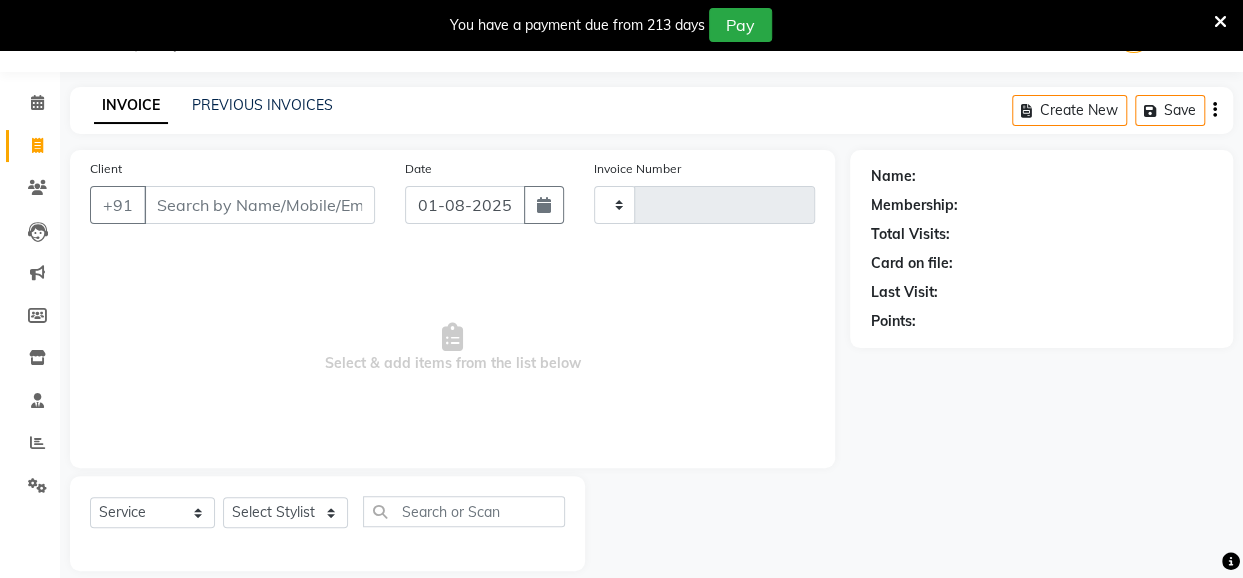scroll, scrollTop: 71, scrollLeft: 0, axis: vertical 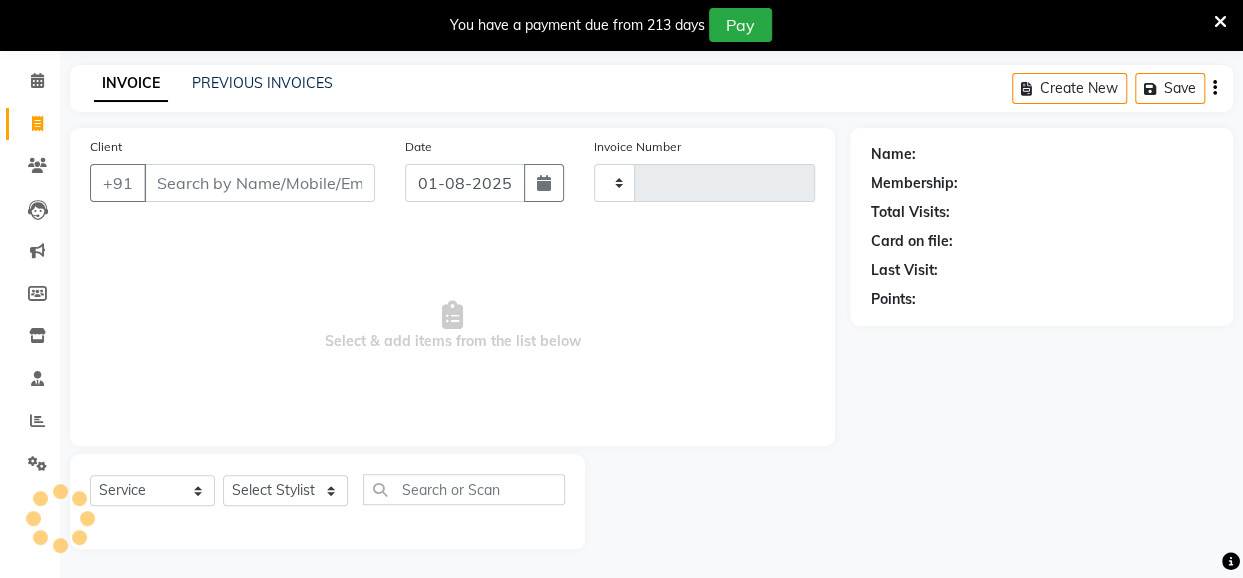 type on "1159" 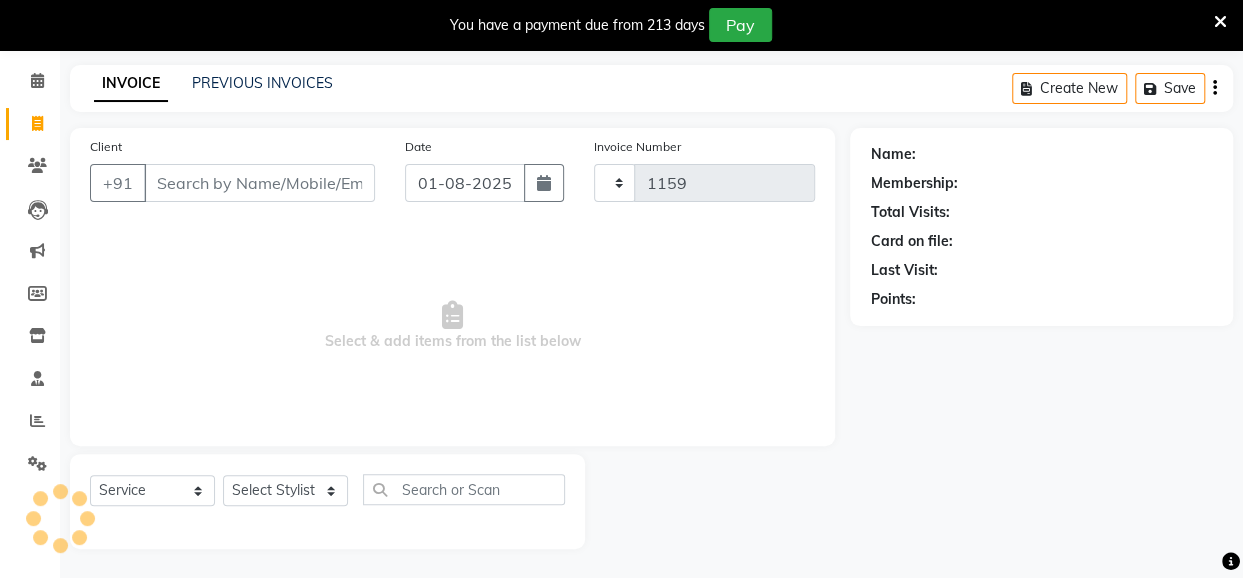 select on "5131" 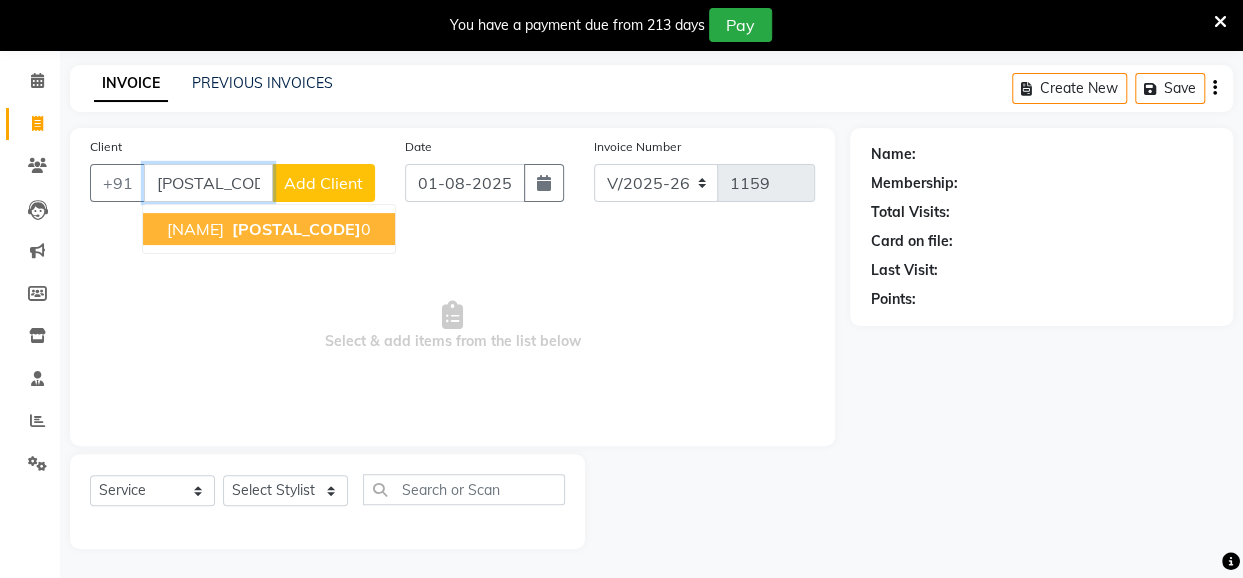 click on "[NAME]" at bounding box center (195, 229) 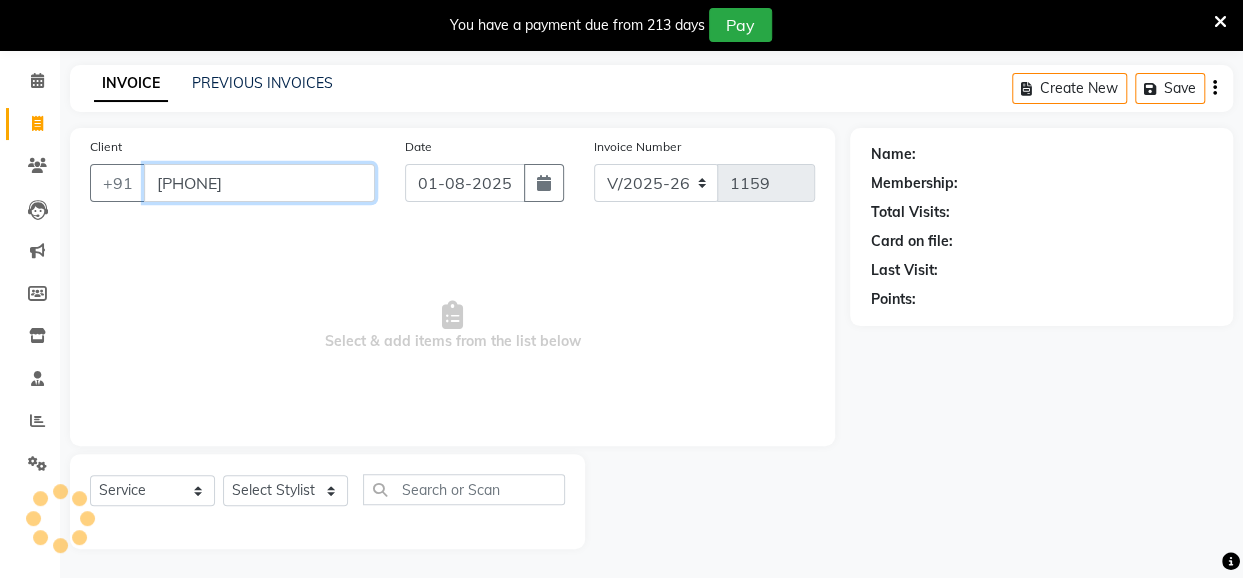 type on "[PHONE]" 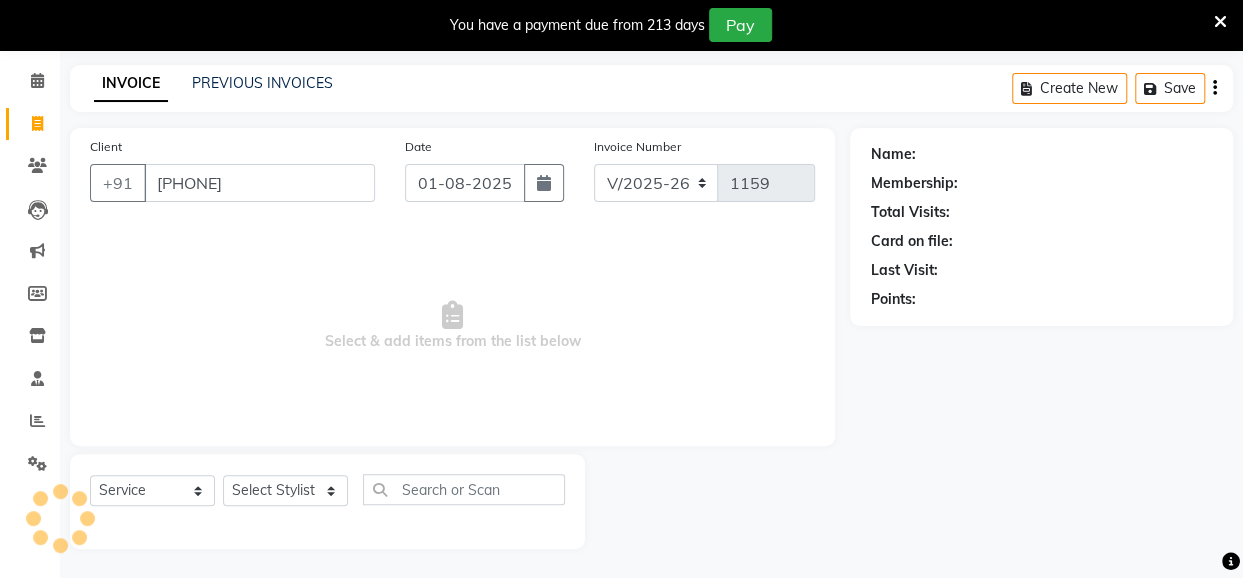 select on "1: Object" 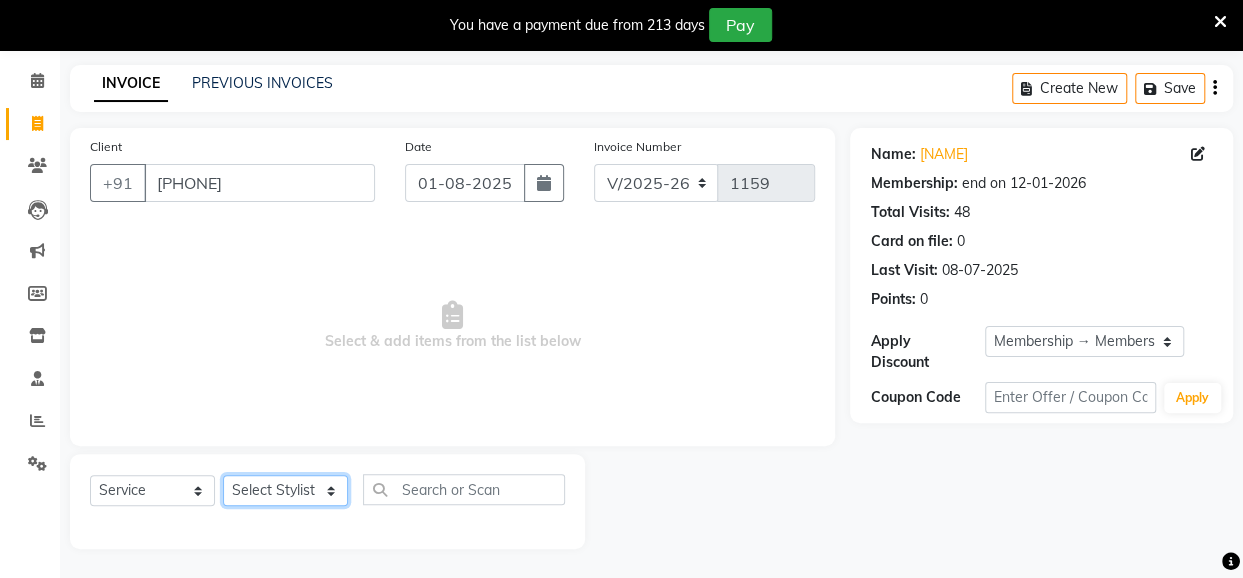 click on "Select Stylist Anita Das danish Kumkum Pasi Naseem Mansoori		 Nilam Bhanushali Nizam Shaikh			 Raju Reena Sawardekar			 Rita Pal			 Sabeena Shaikh Sameer Balwar Sangeeta Rajbhar Seja Jaiswal Shahib Shaves Salmani			 Sneha" 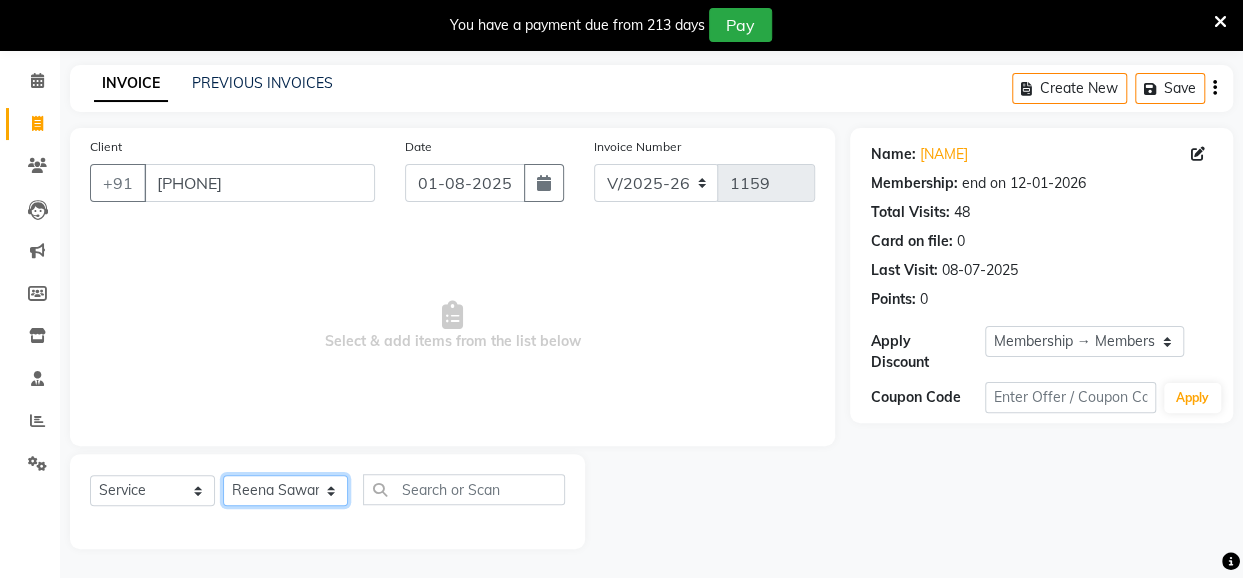 click on "Select Stylist Anita Das danish Kumkum Pasi Naseem Mansoori		 Nilam Bhanushali Nizam Shaikh			 Raju Reena Sawardekar			 Rita Pal			 Sabeena Shaikh Sameer Balwar Sangeeta Rajbhar Seja Jaiswal Shahib Shaves Salmani			 Sneha" 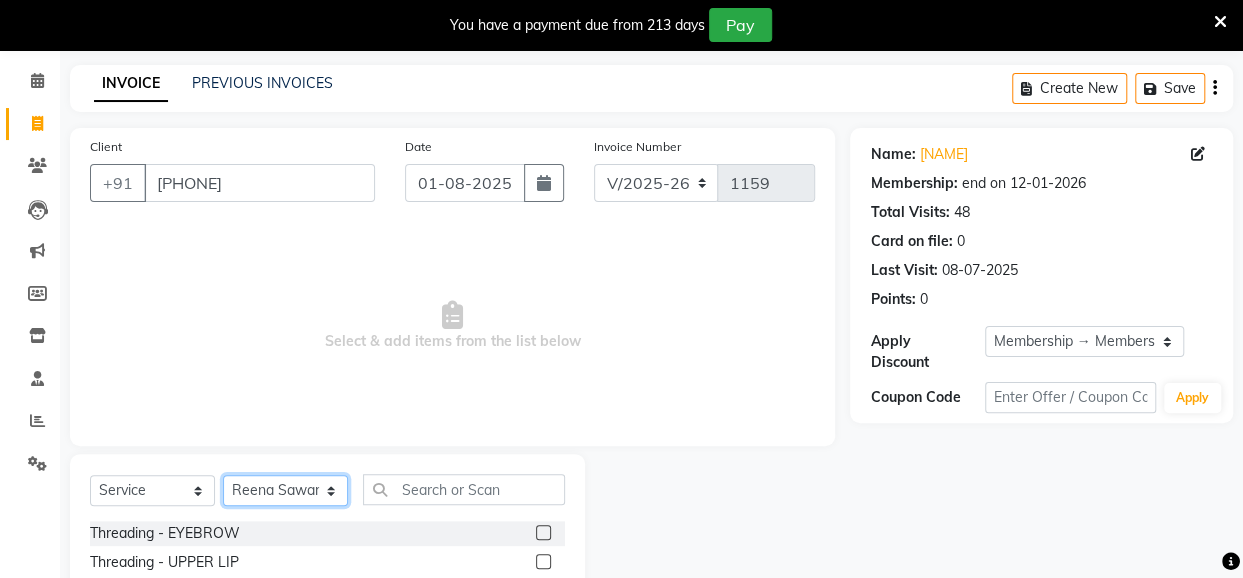 click on "Select Stylist Anita Das danish Kumkum Pasi Naseem Mansoori		 Nilam Bhanushali Nizam Shaikh			 Raju Reena Sawardekar			 Rita Pal			 Sabeena Shaikh Sameer Balwar Sangeeta Rajbhar Seja Jaiswal Shahib Shaves Salmani			 Sneha" 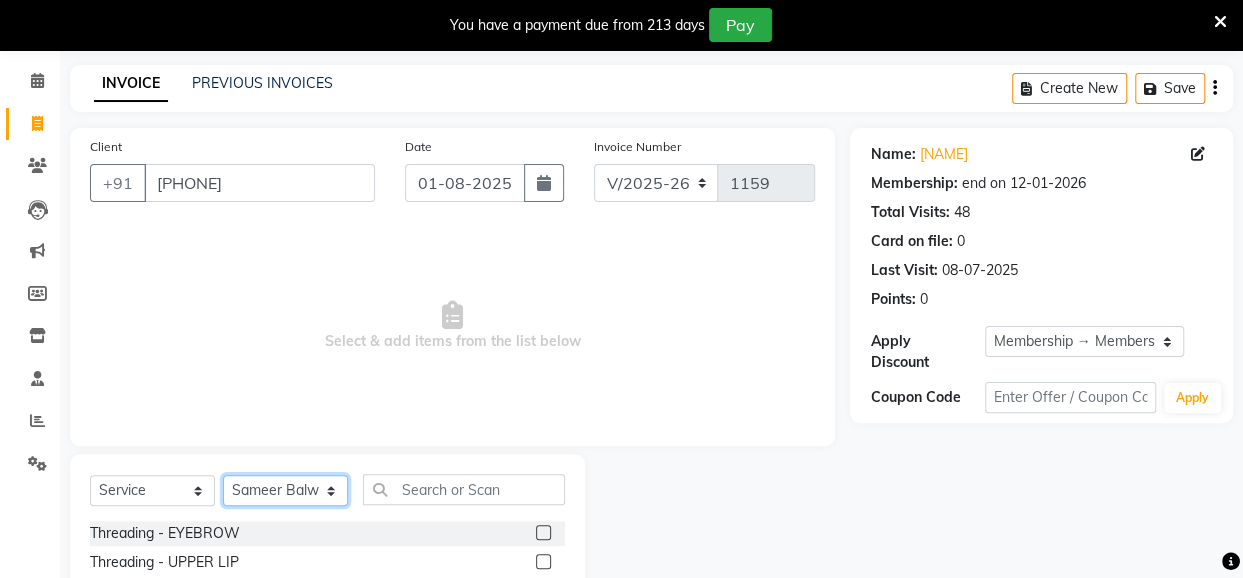 click on "Select Stylist Anita Das danish Kumkum Pasi Naseem Mansoori		 Nilam Bhanushali Nizam Shaikh			 Raju Reena Sawardekar			 Rita Pal			 Sabeena Shaikh Sameer Balwar Sangeeta Rajbhar Seja Jaiswal Shahib Shaves Salmani			 Sneha" 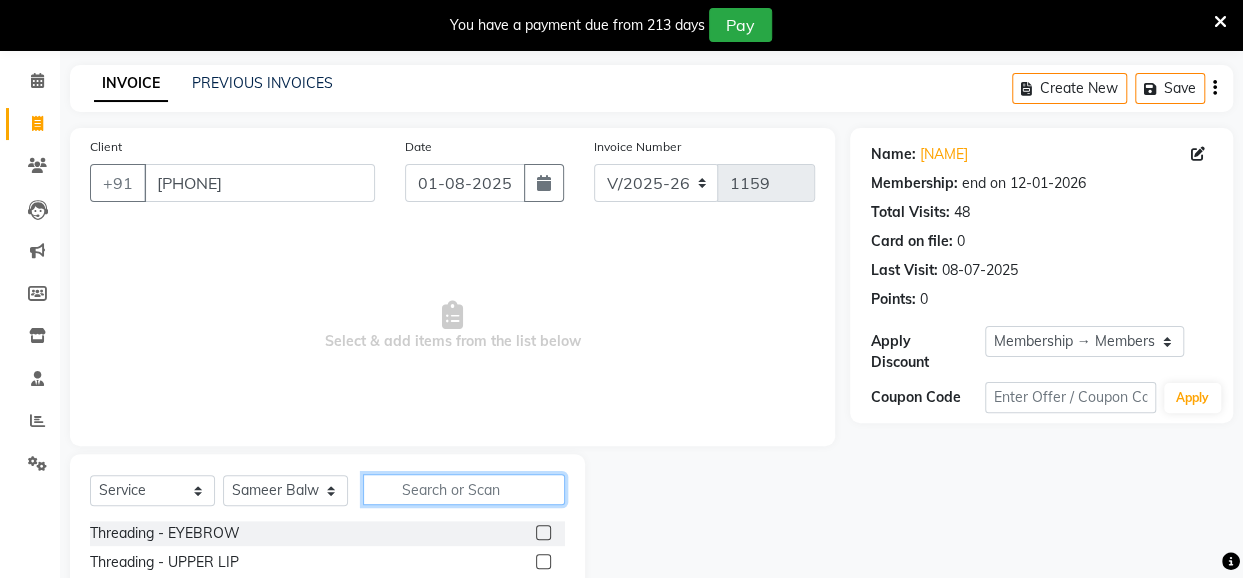 click 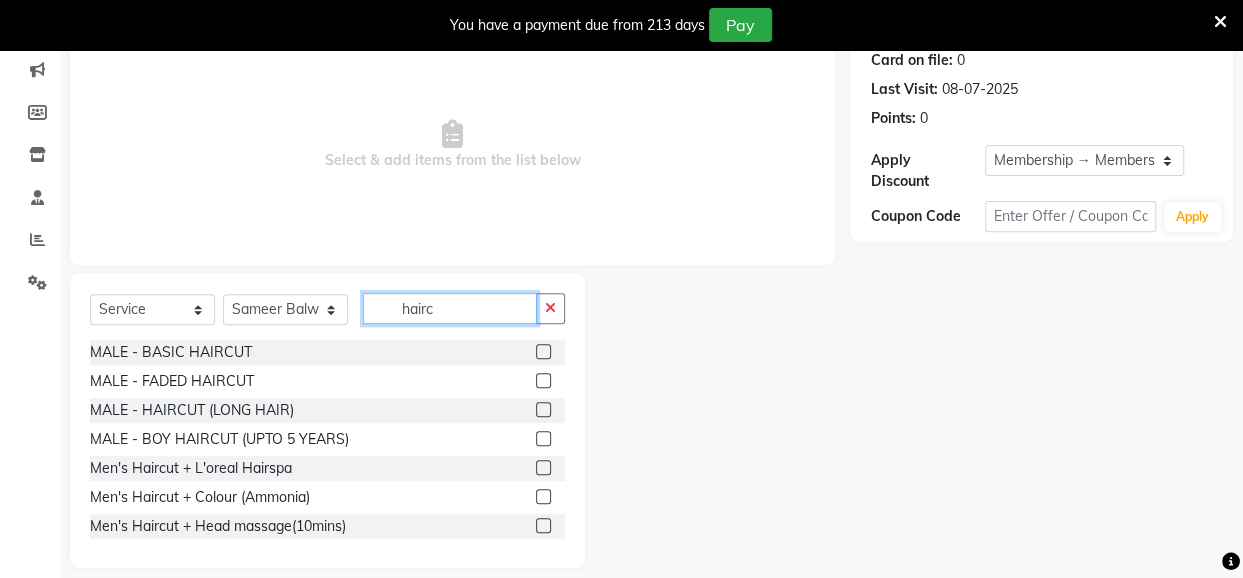 scroll, scrollTop: 254, scrollLeft: 0, axis: vertical 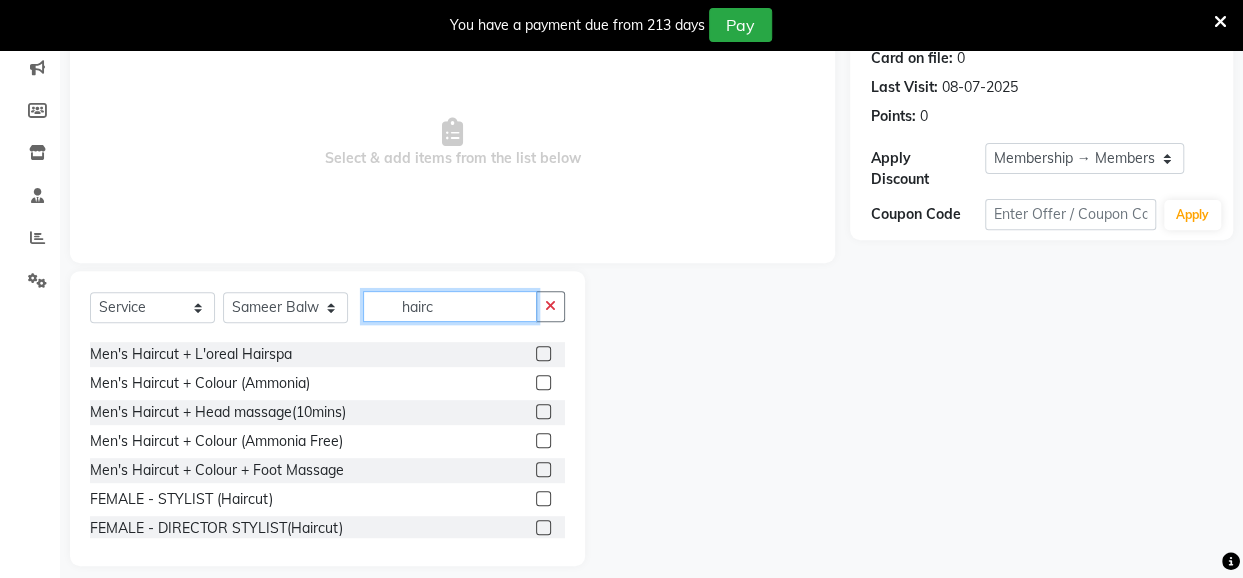 type on "hairc" 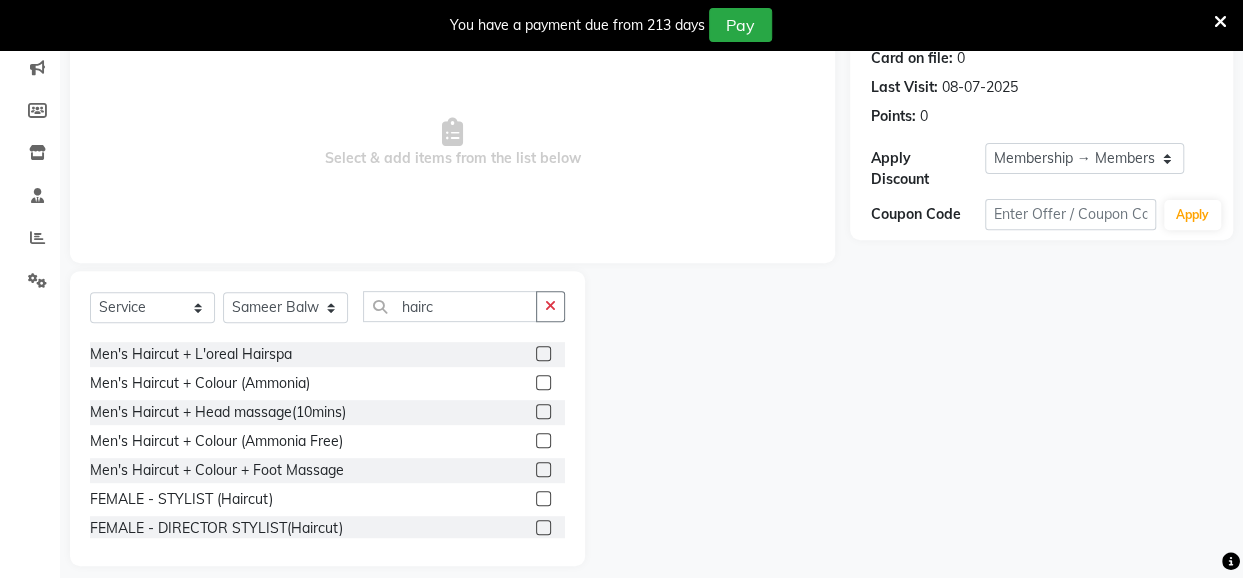 click 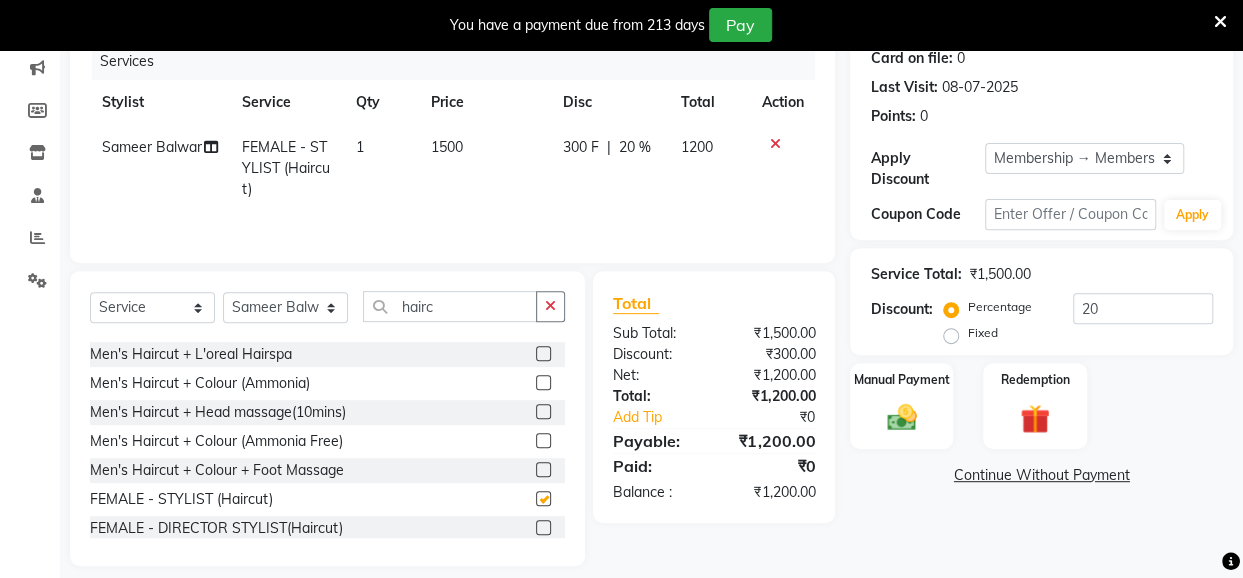 checkbox on "false" 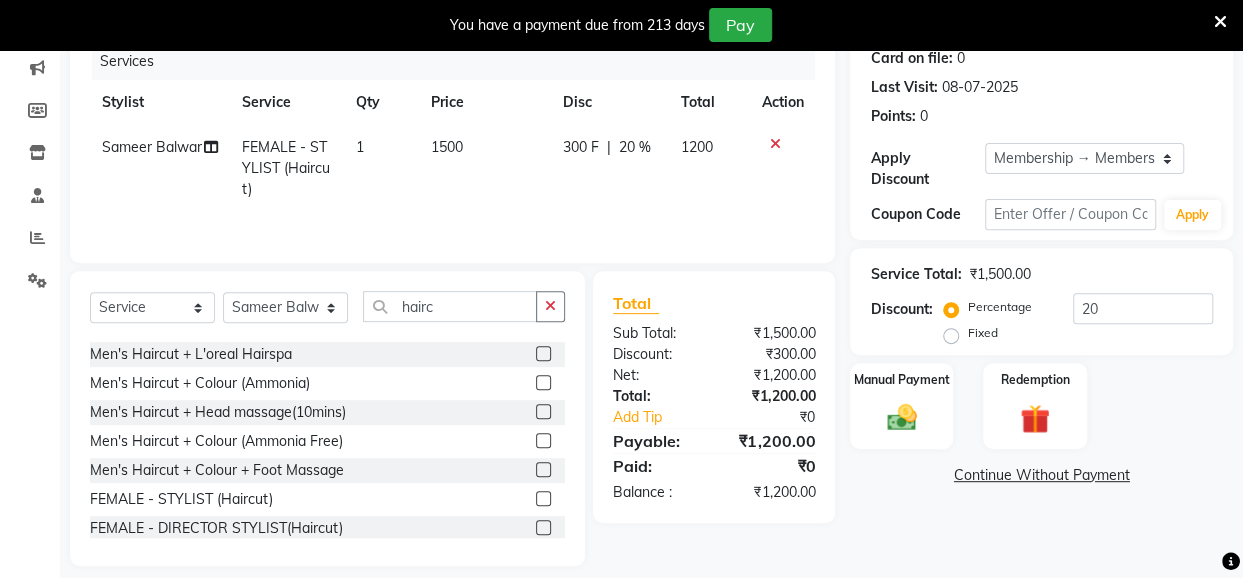 click on "Continue Without Payment" 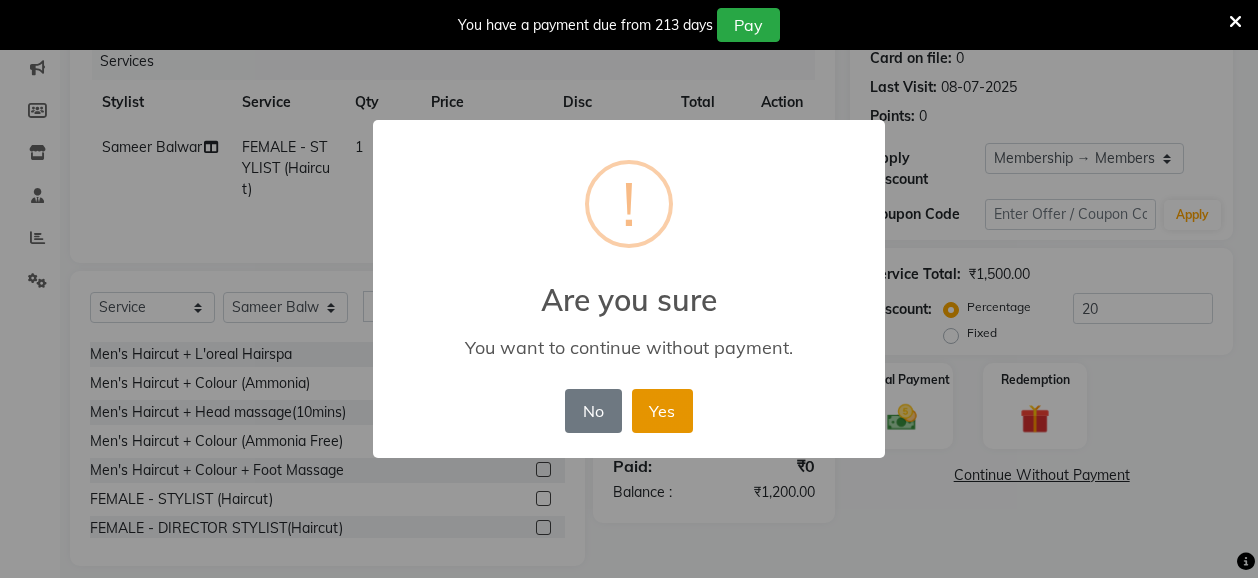 click on "Yes" at bounding box center (662, 411) 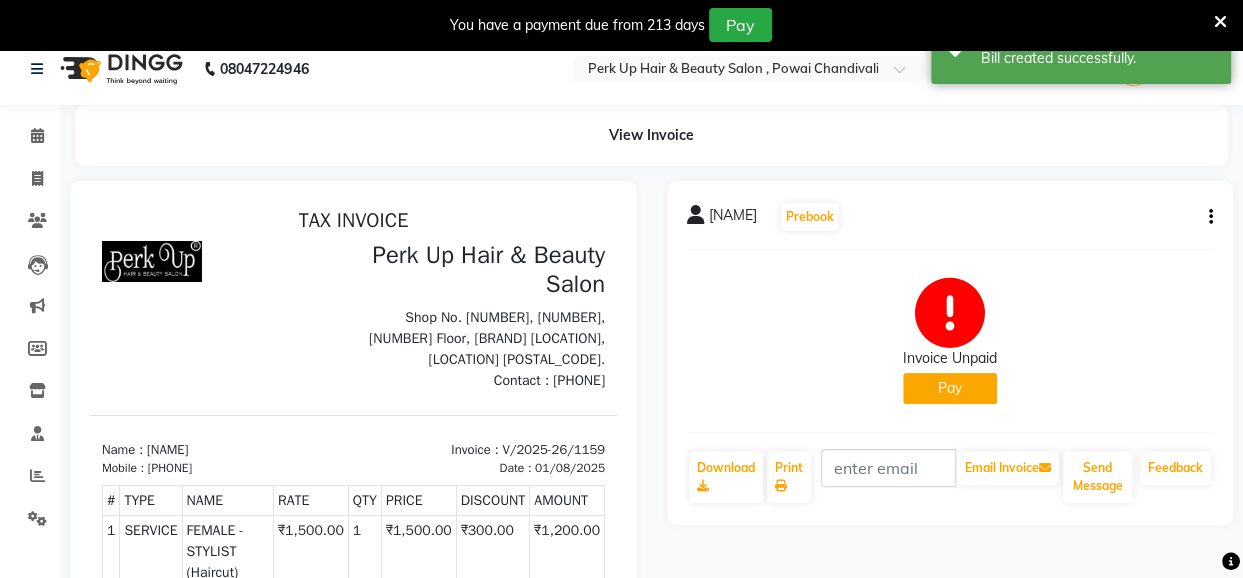 scroll, scrollTop: 0, scrollLeft: 0, axis: both 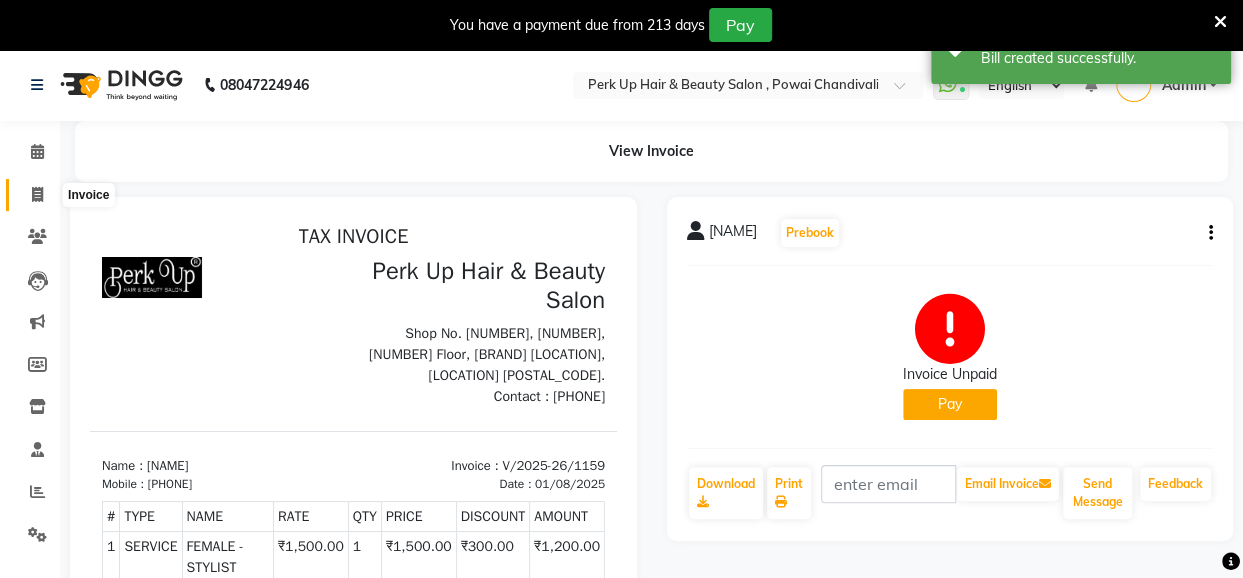 click 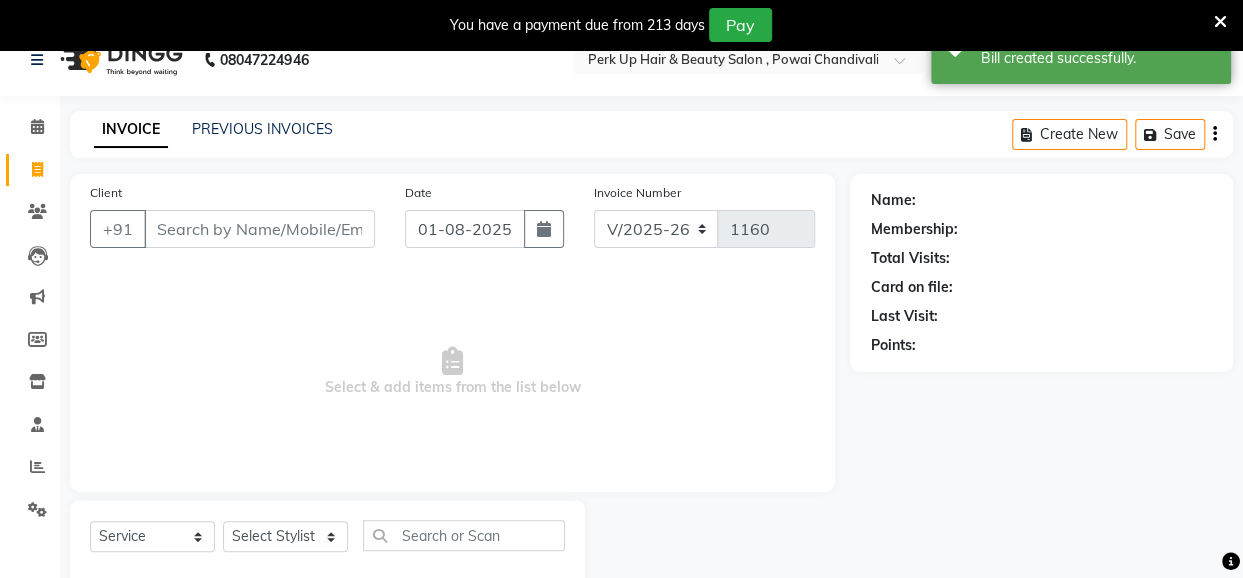 scroll, scrollTop: 0, scrollLeft: 0, axis: both 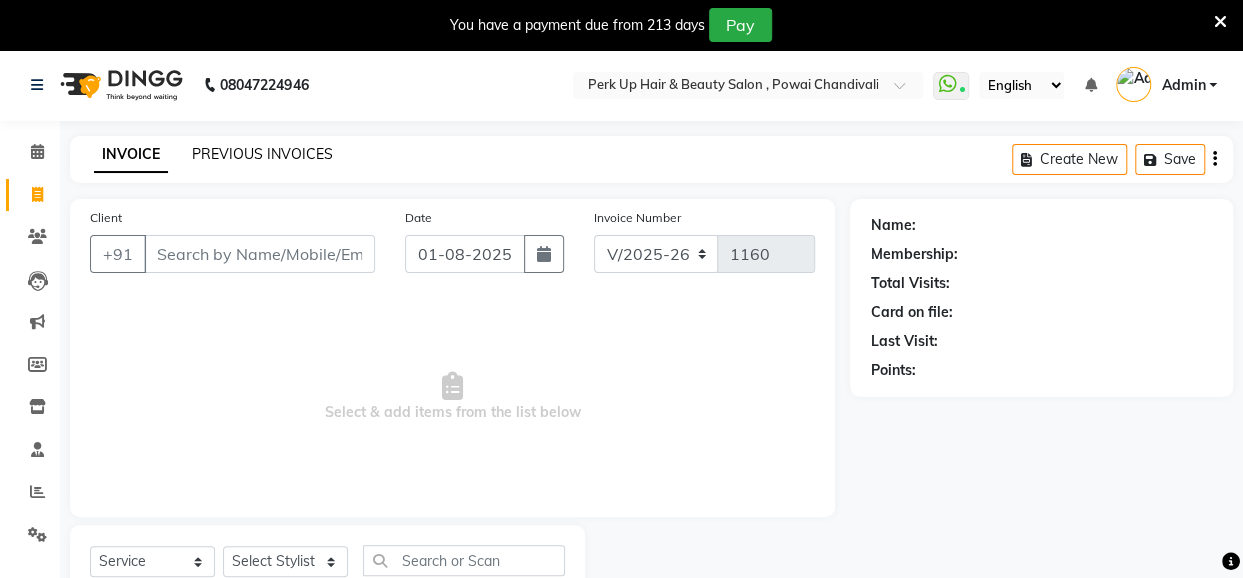 click on "PREVIOUS INVOICES" 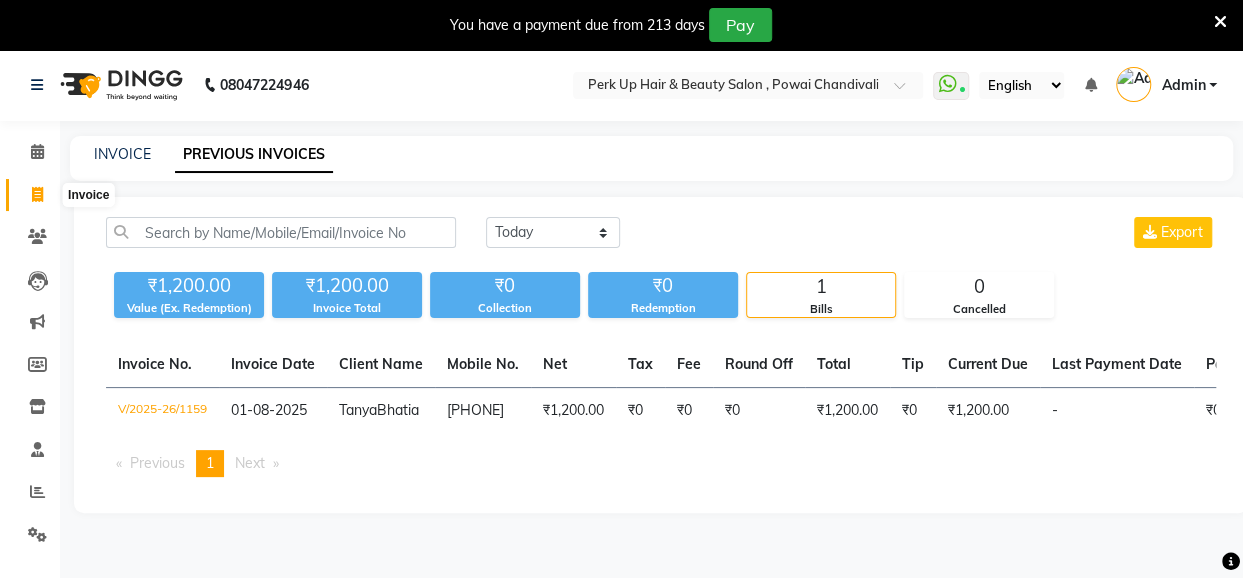 click 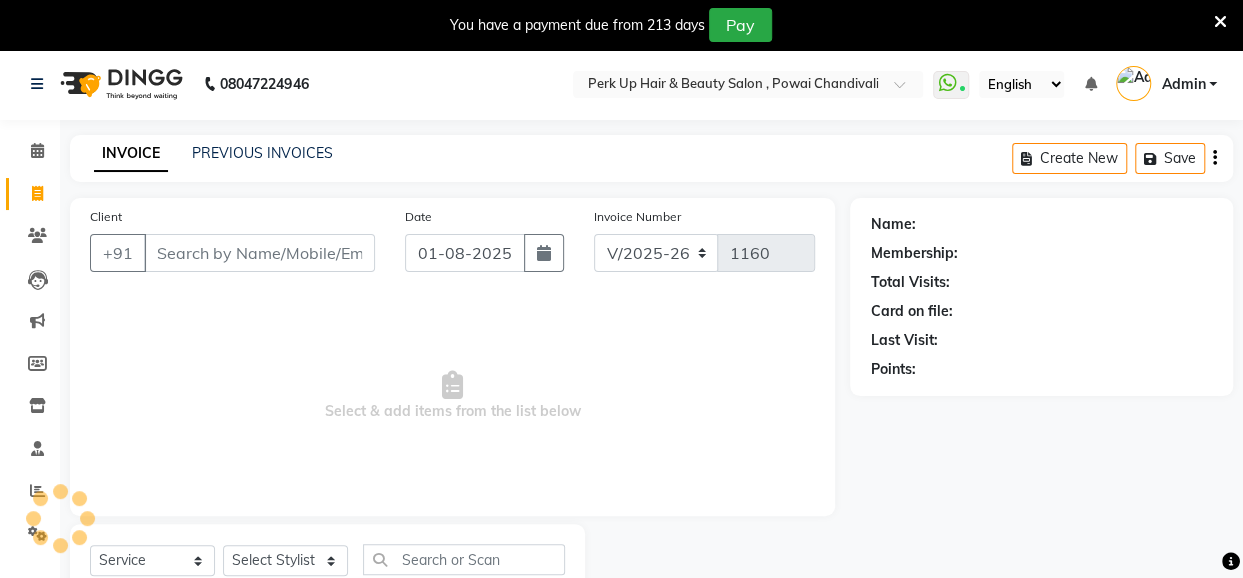 scroll, scrollTop: 71, scrollLeft: 0, axis: vertical 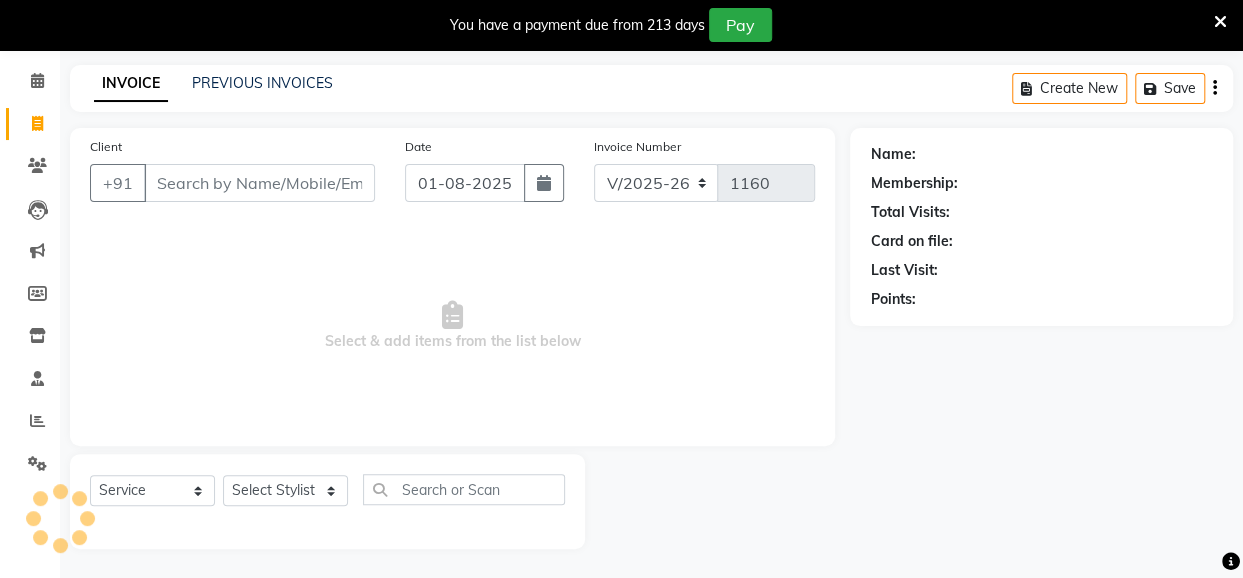 click on "Client +91" 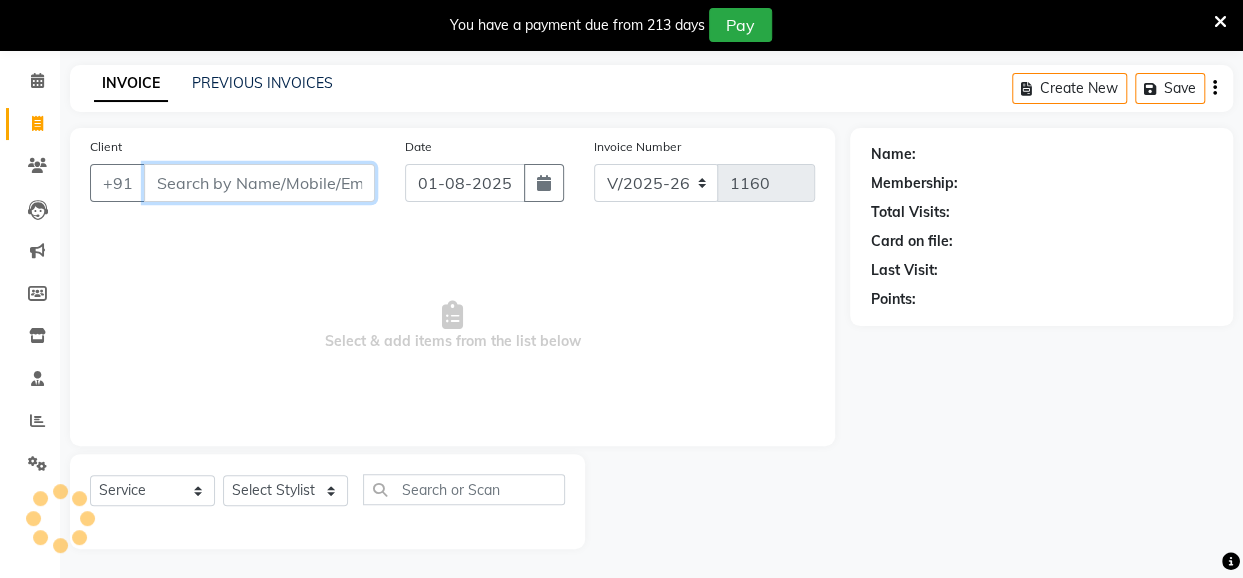 click on "Client" at bounding box center (259, 183) 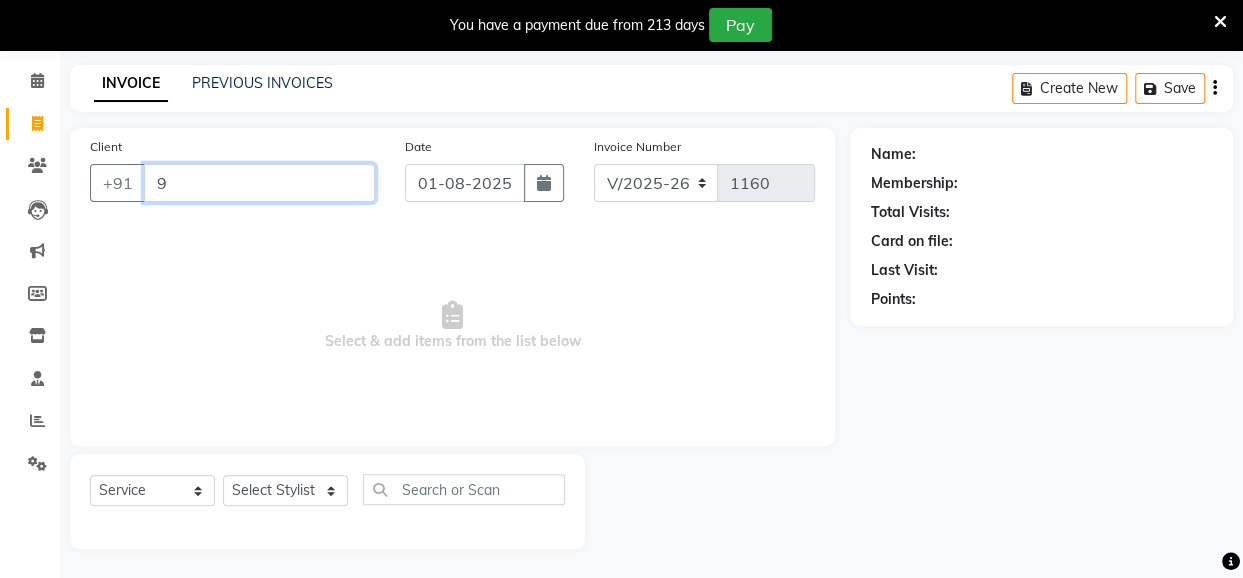 type on "9" 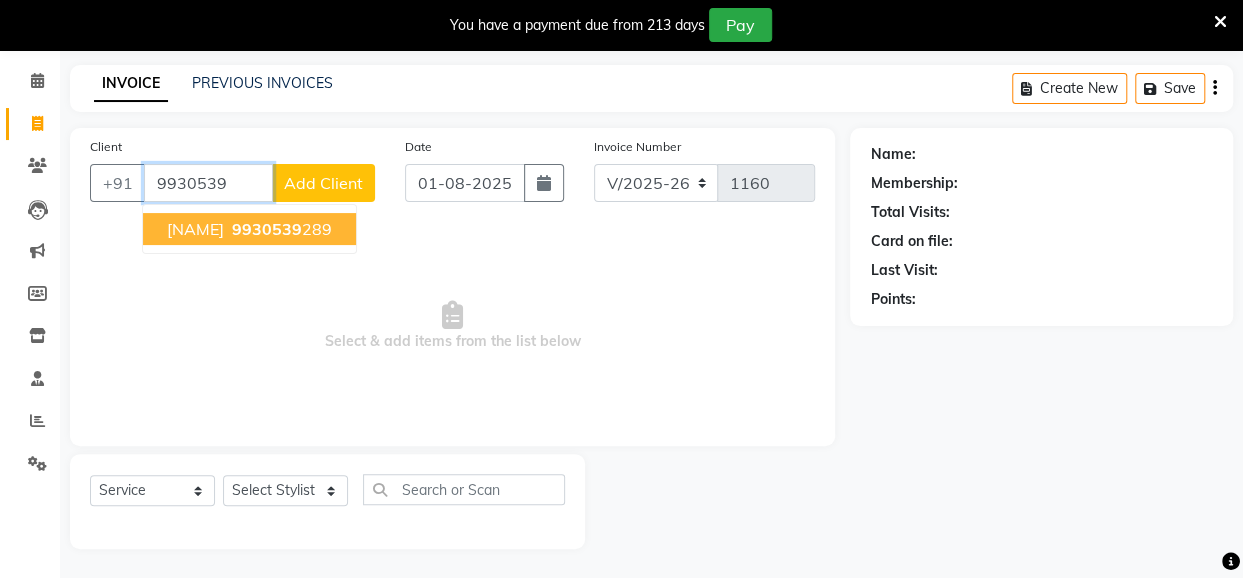 click on "[NAME]" at bounding box center (195, 229) 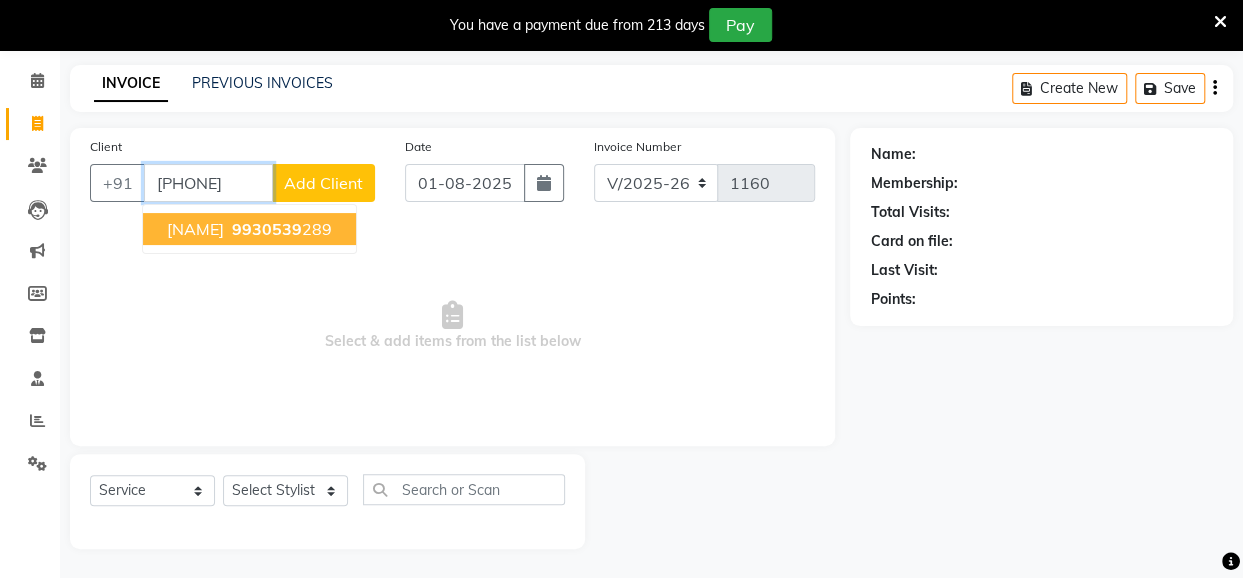 type on "[PHONE]" 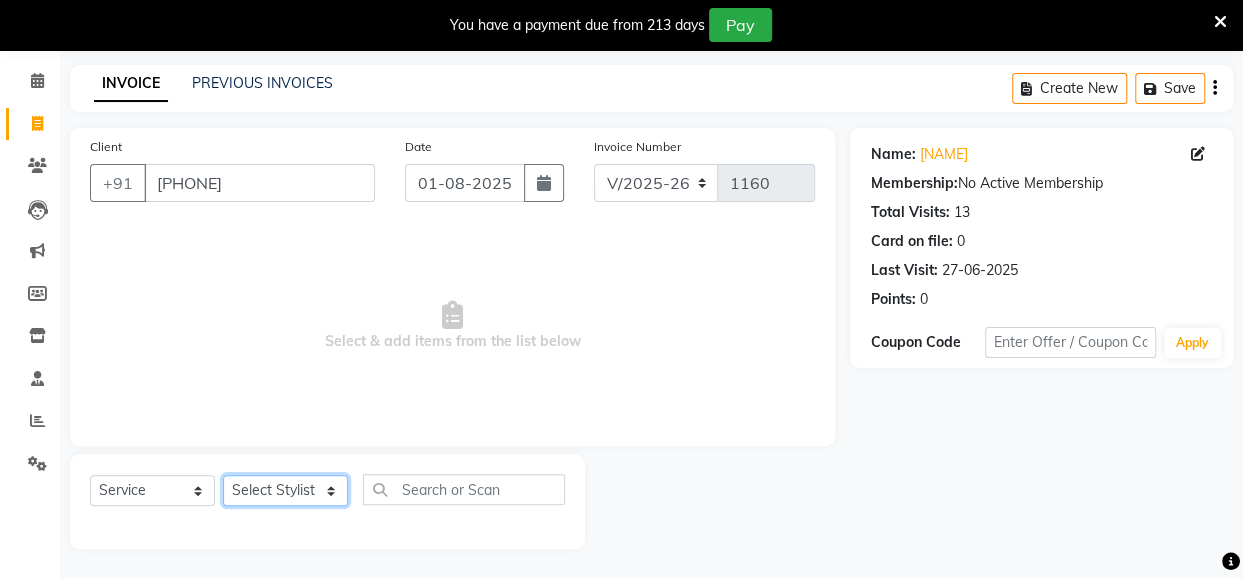 click on "Select Stylist Anita Das danish Kumkum Pasi Naseem Mansoori		 Nilam Bhanushali Nizam Shaikh			 Raju Reena Sawardekar			 Rita Pal			 Sabeena Shaikh Sameer Balwar Sangeeta Rajbhar Seja Jaiswal Shahib Shaves Salmani			 Sneha" 